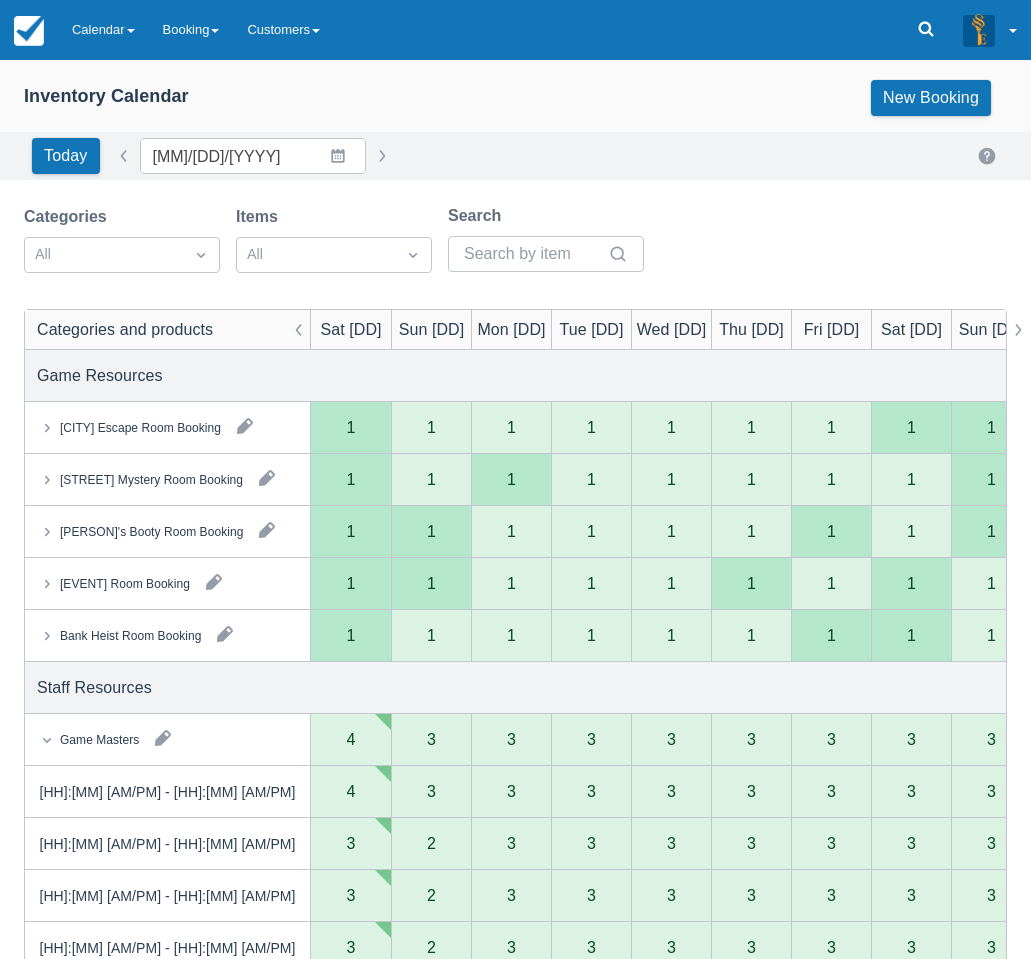 scroll, scrollTop: 0, scrollLeft: 0, axis: both 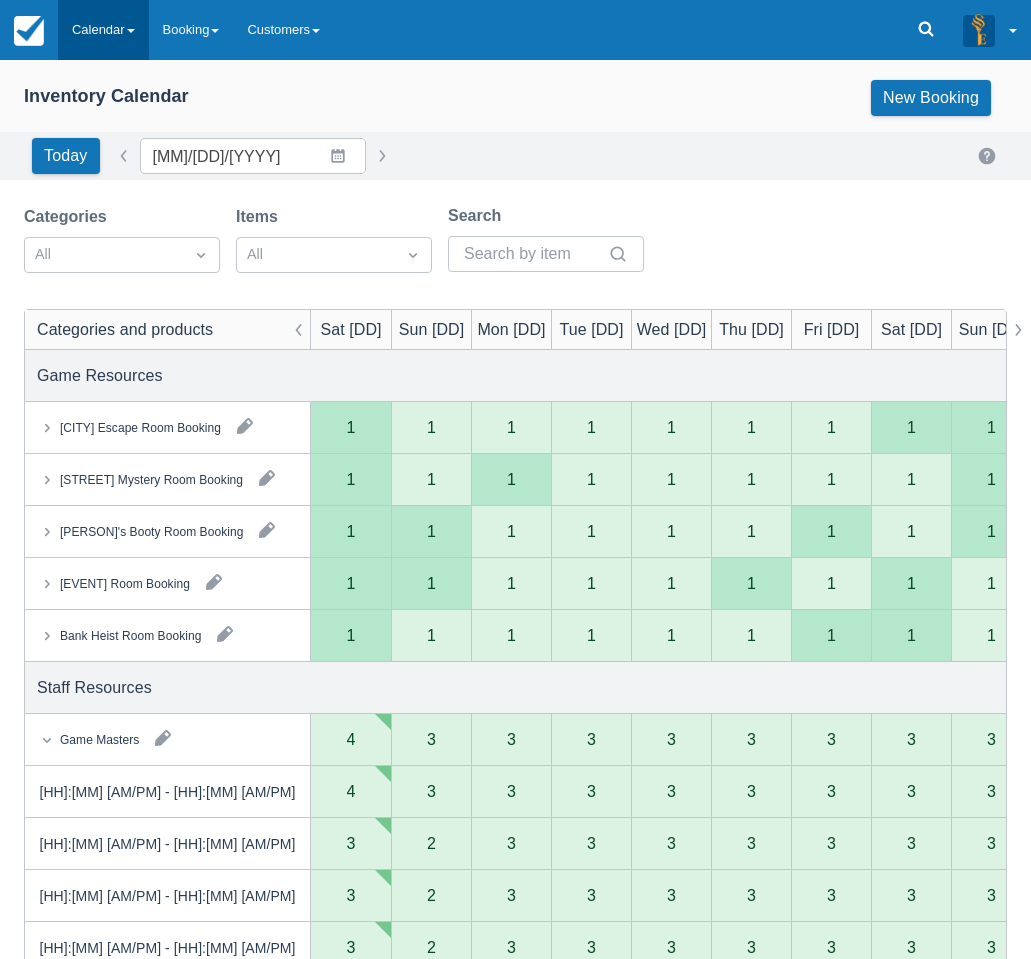 click on "Calendar" at bounding box center (103, 30) 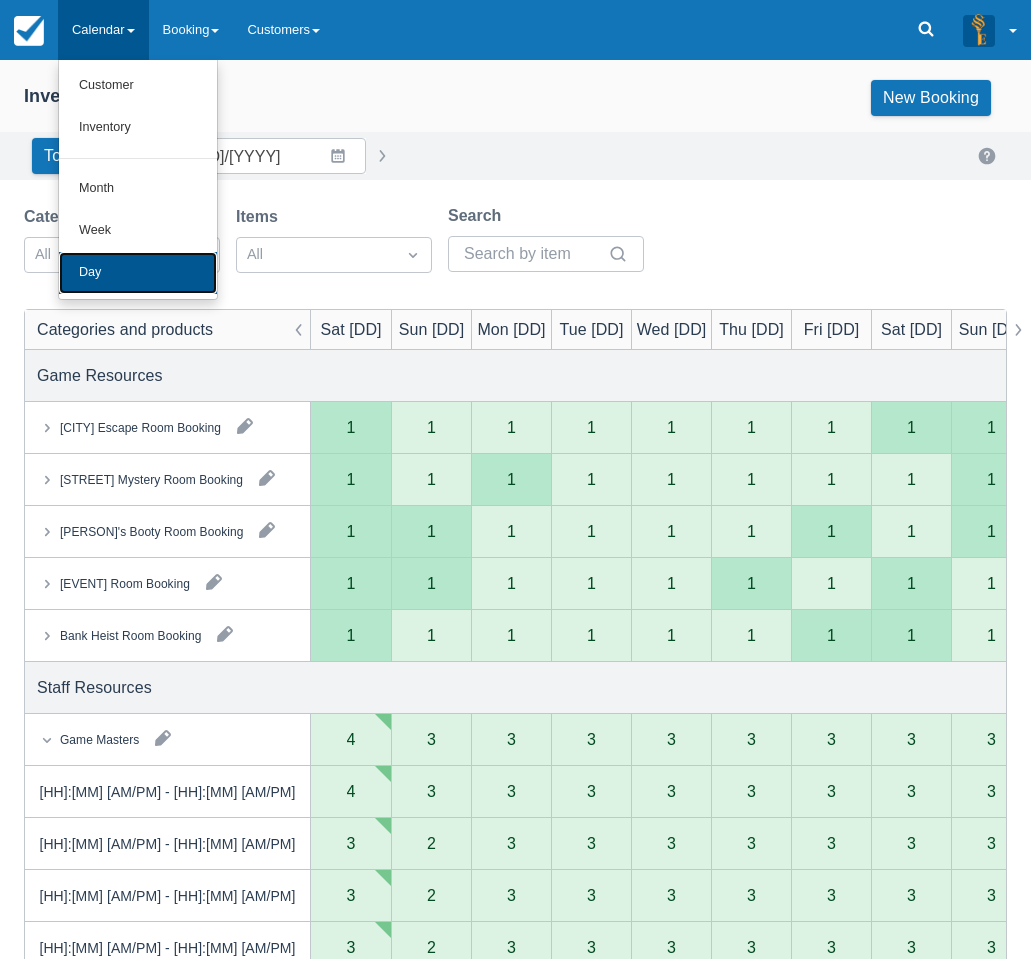 click on "Day" at bounding box center (138, 273) 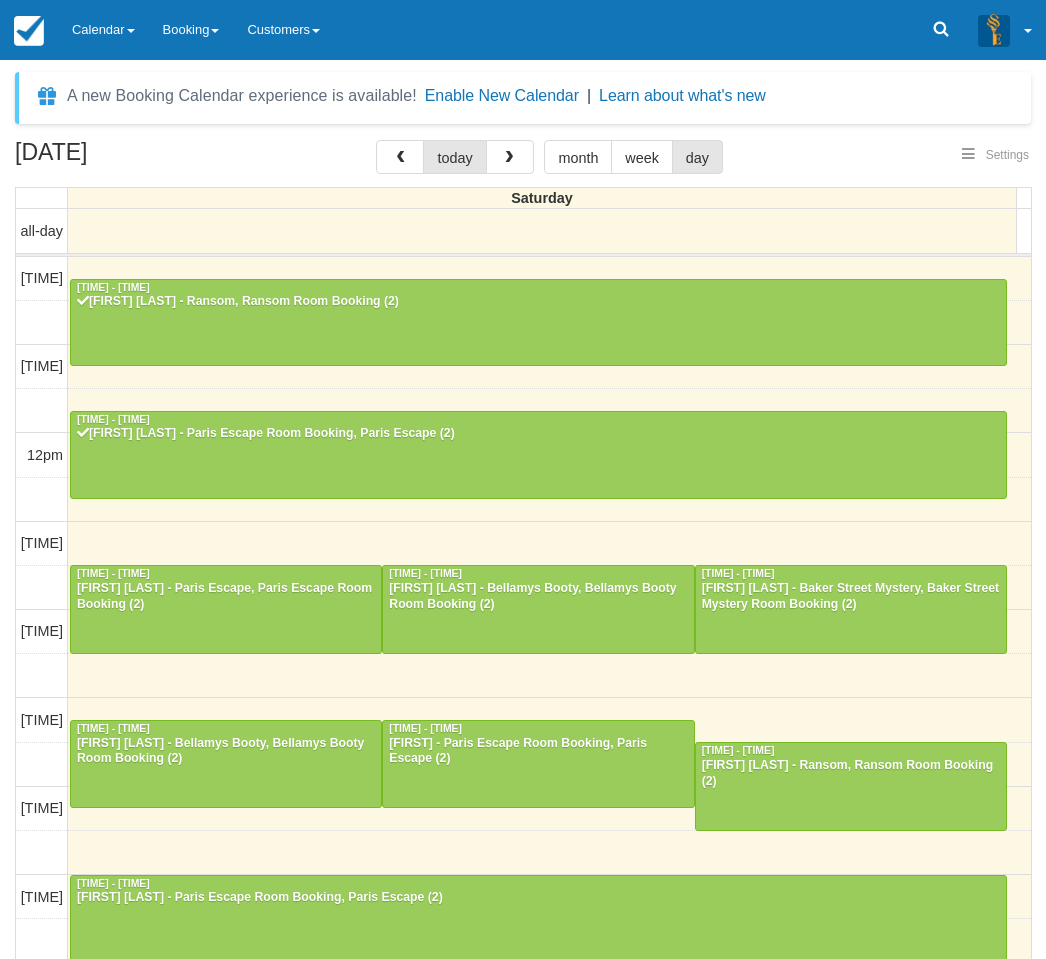 select 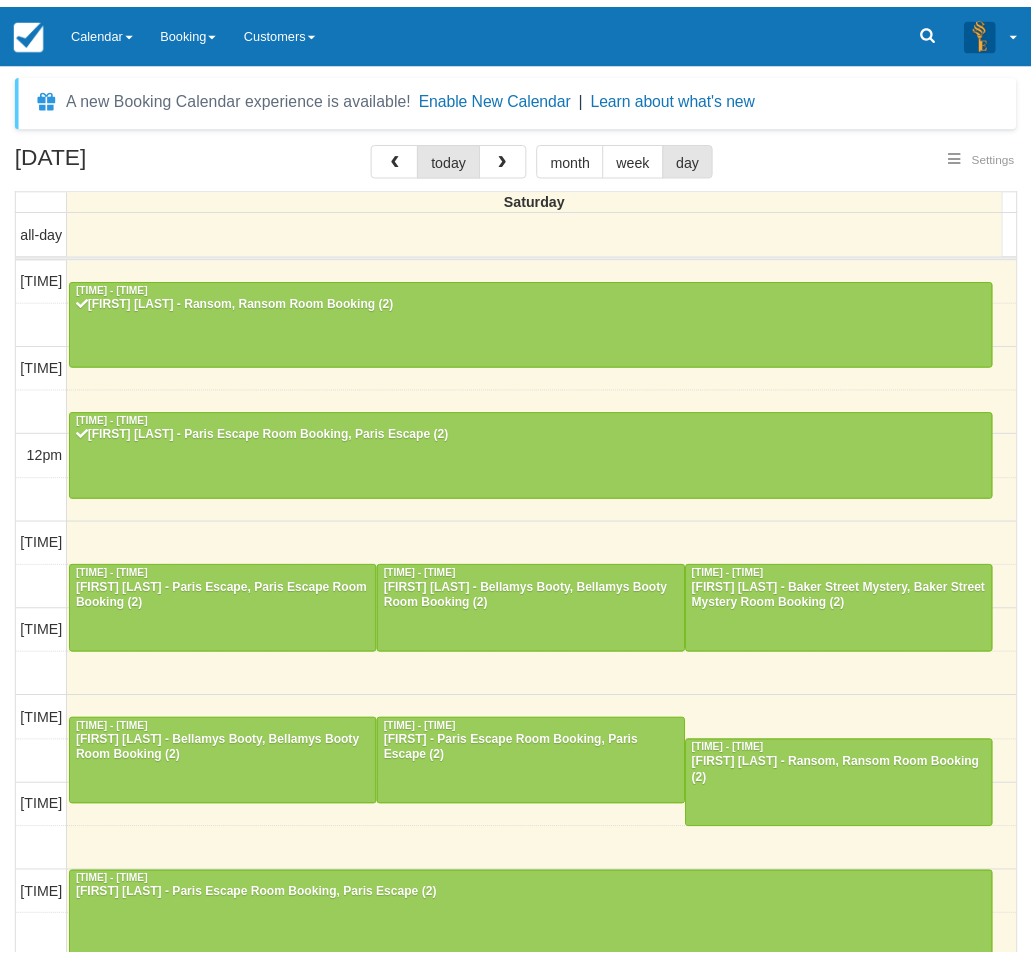 scroll, scrollTop: 0, scrollLeft: 0, axis: both 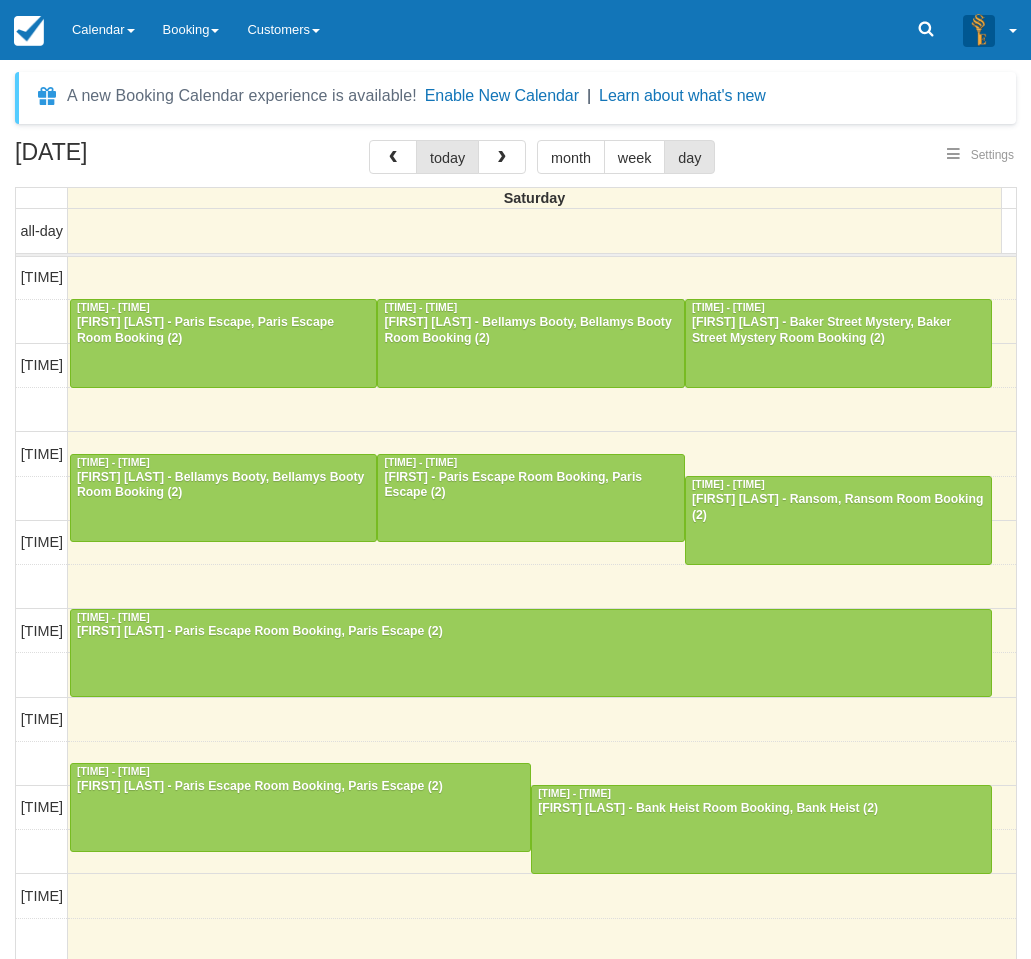 select 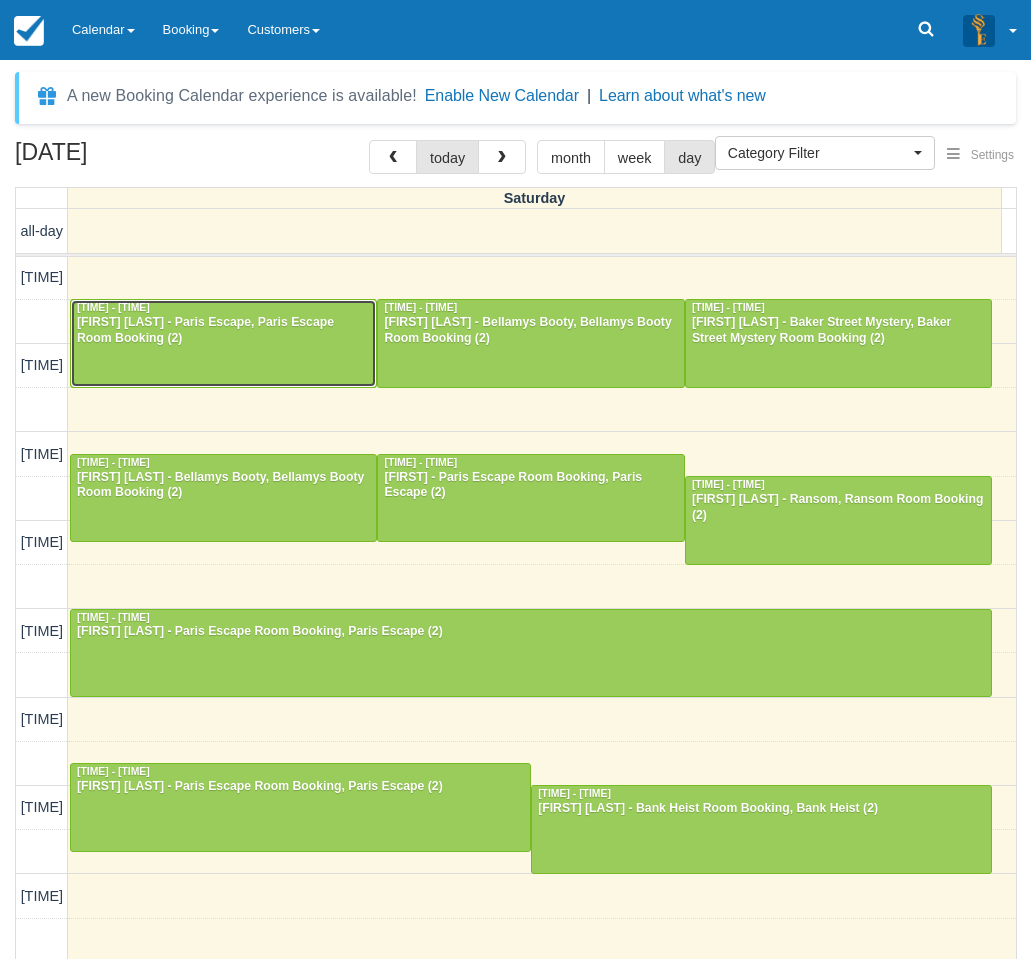 click at bounding box center [223, 343] 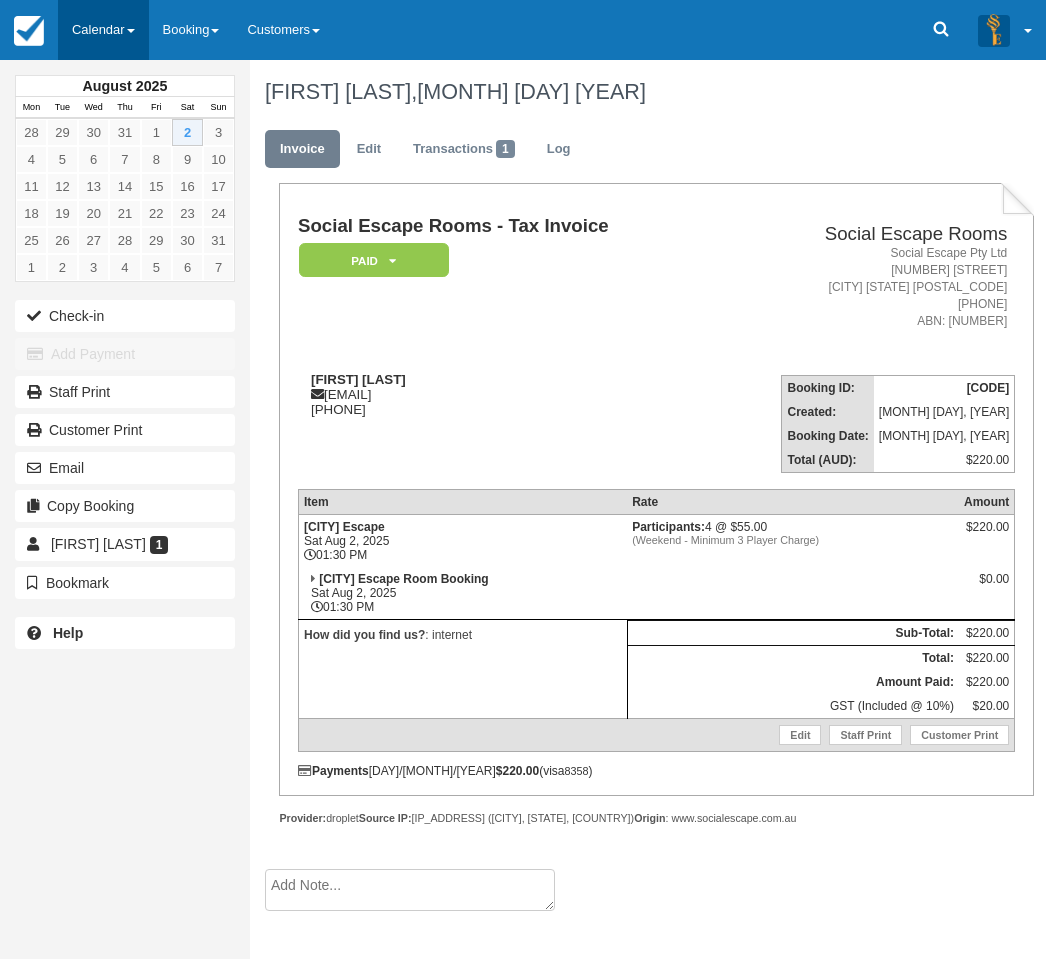 scroll, scrollTop: 0, scrollLeft: 0, axis: both 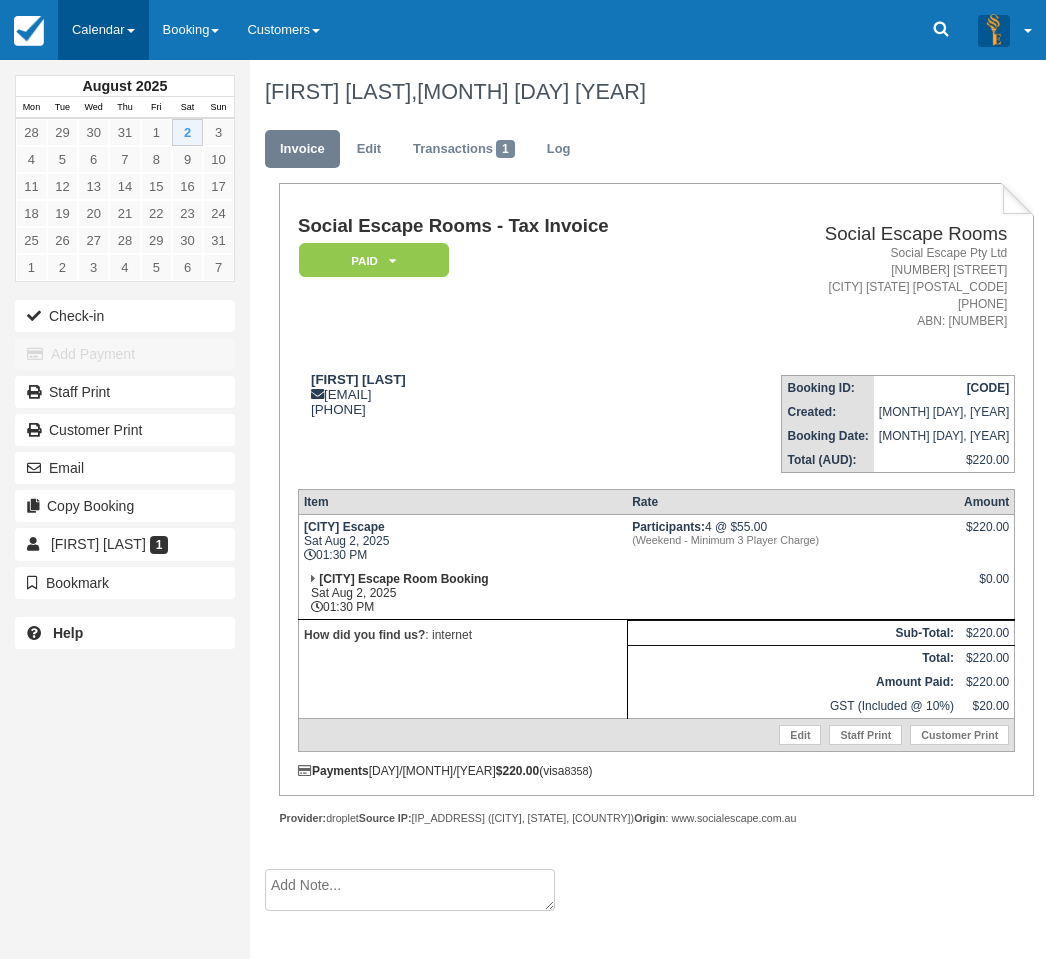 click on "Calendar" at bounding box center [103, 30] 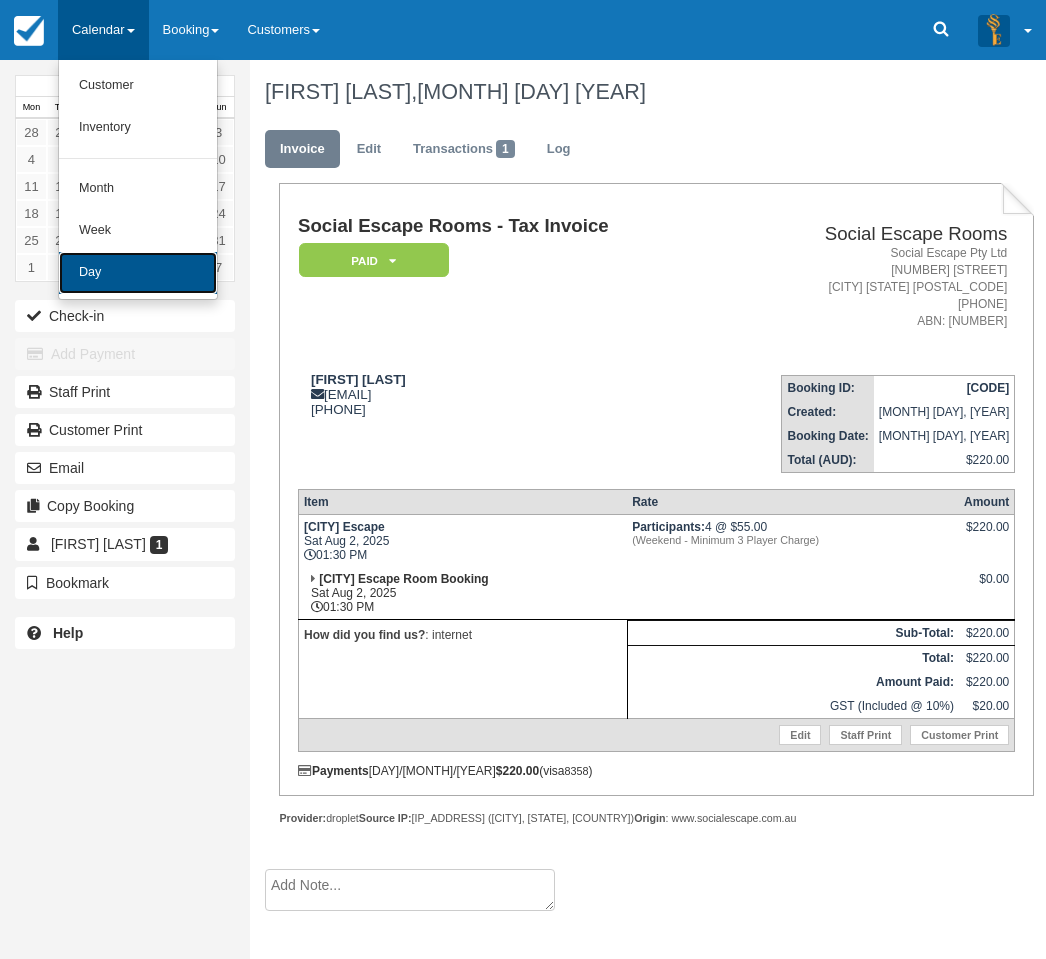 click on "Day" at bounding box center [138, 273] 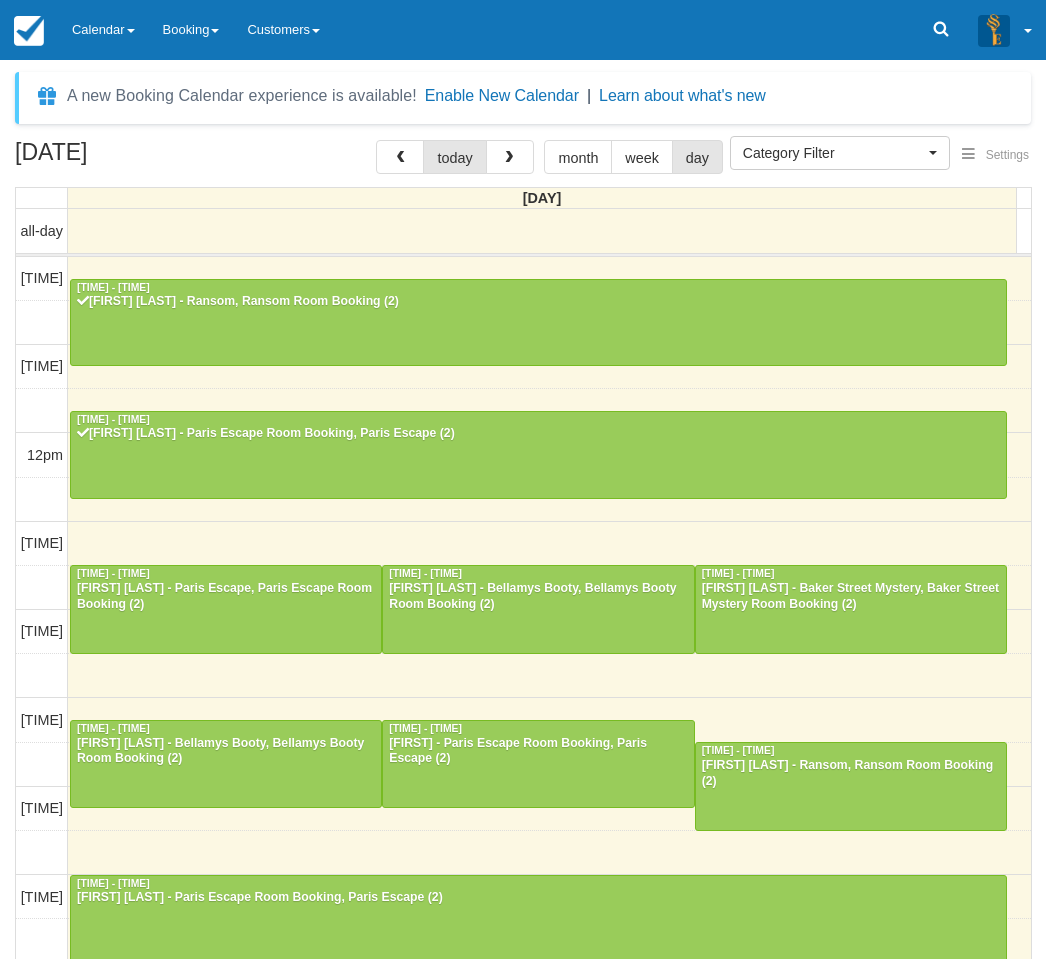 select 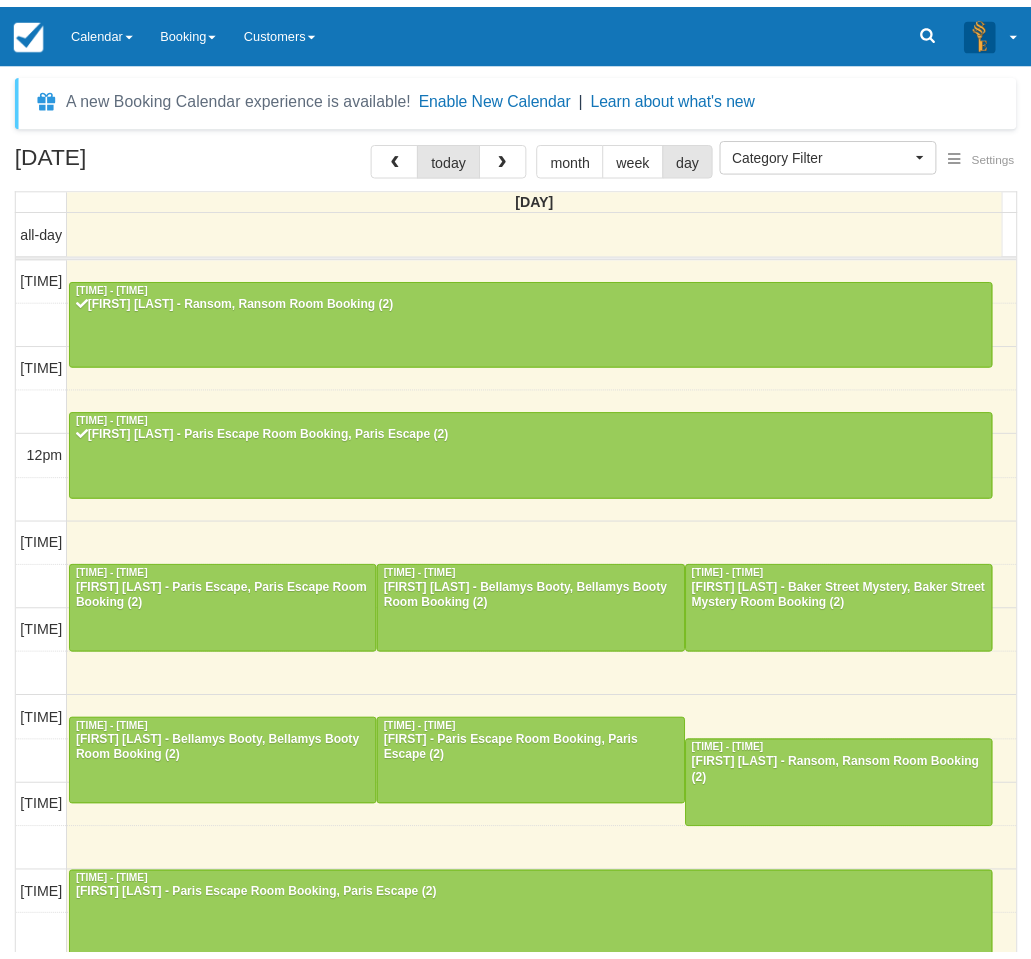 scroll, scrollTop: 0, scrollLeft: 0, axis: both 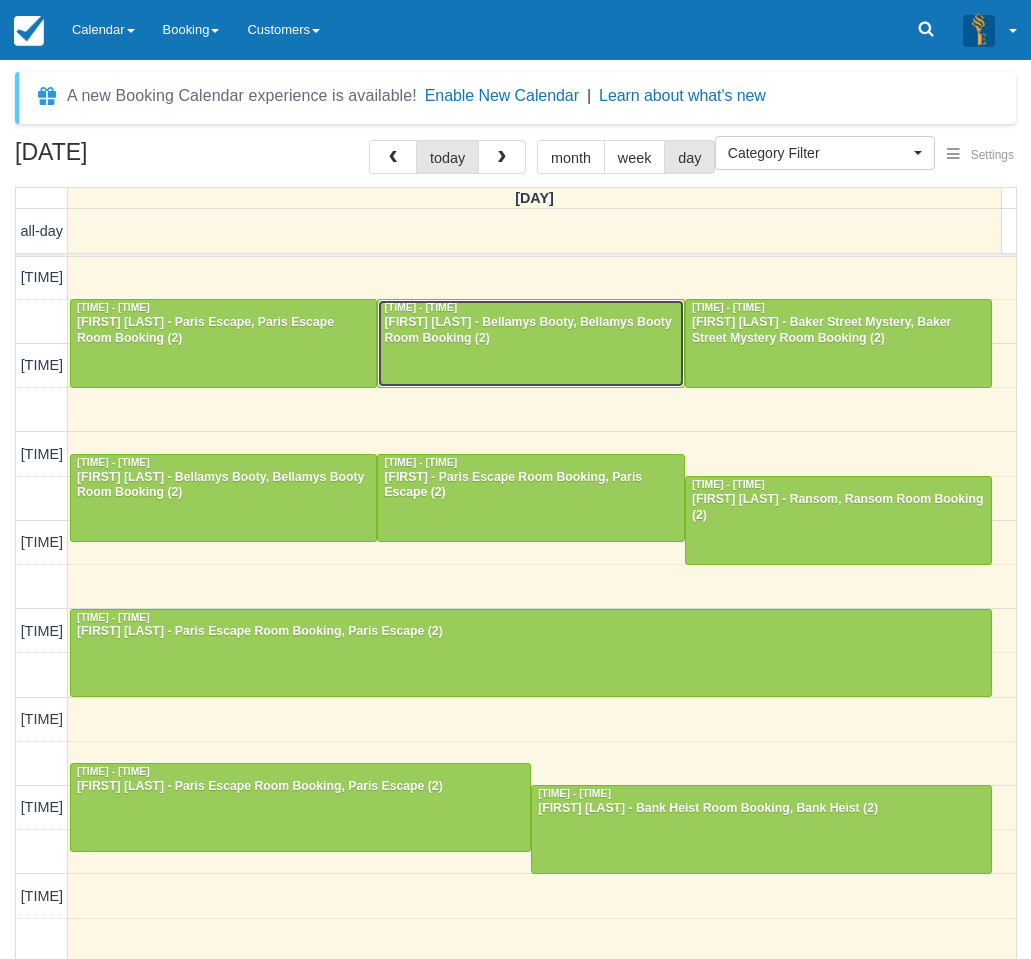 click on "Dean Quarisa - Bellamys Booty, Bellamys Booty Room Booking (2)" at bounding box center (530, 331) 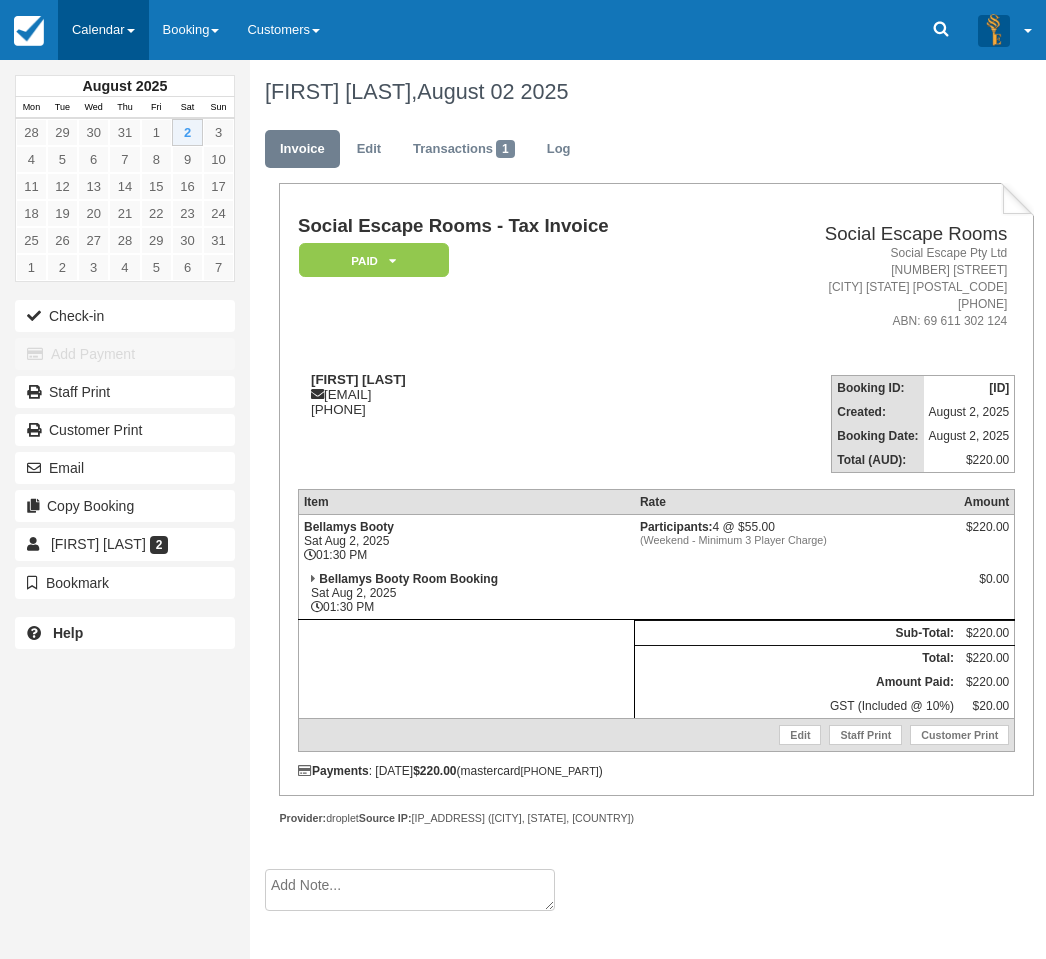 scroll, scrollTop: 0, scrollLeft: 0, axis: both 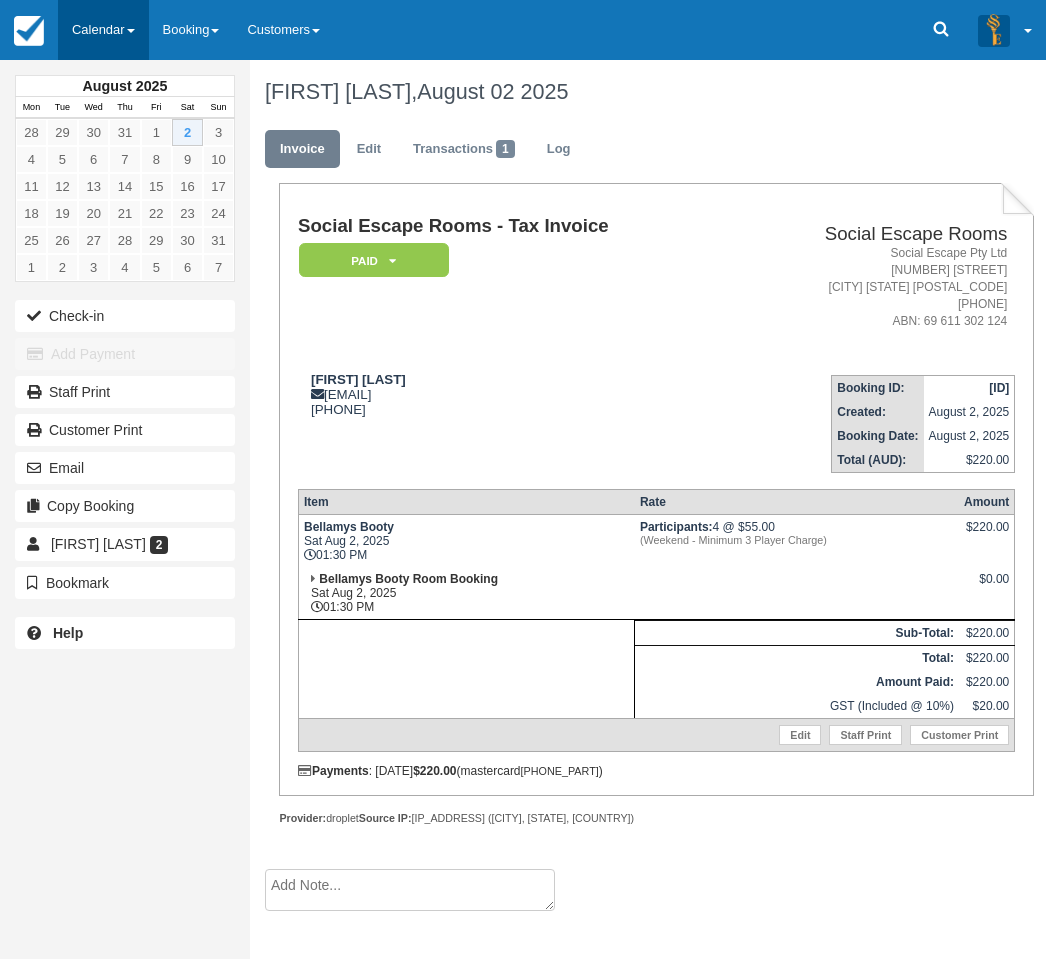 click on "Calendar" at bounding box center [103, 30] 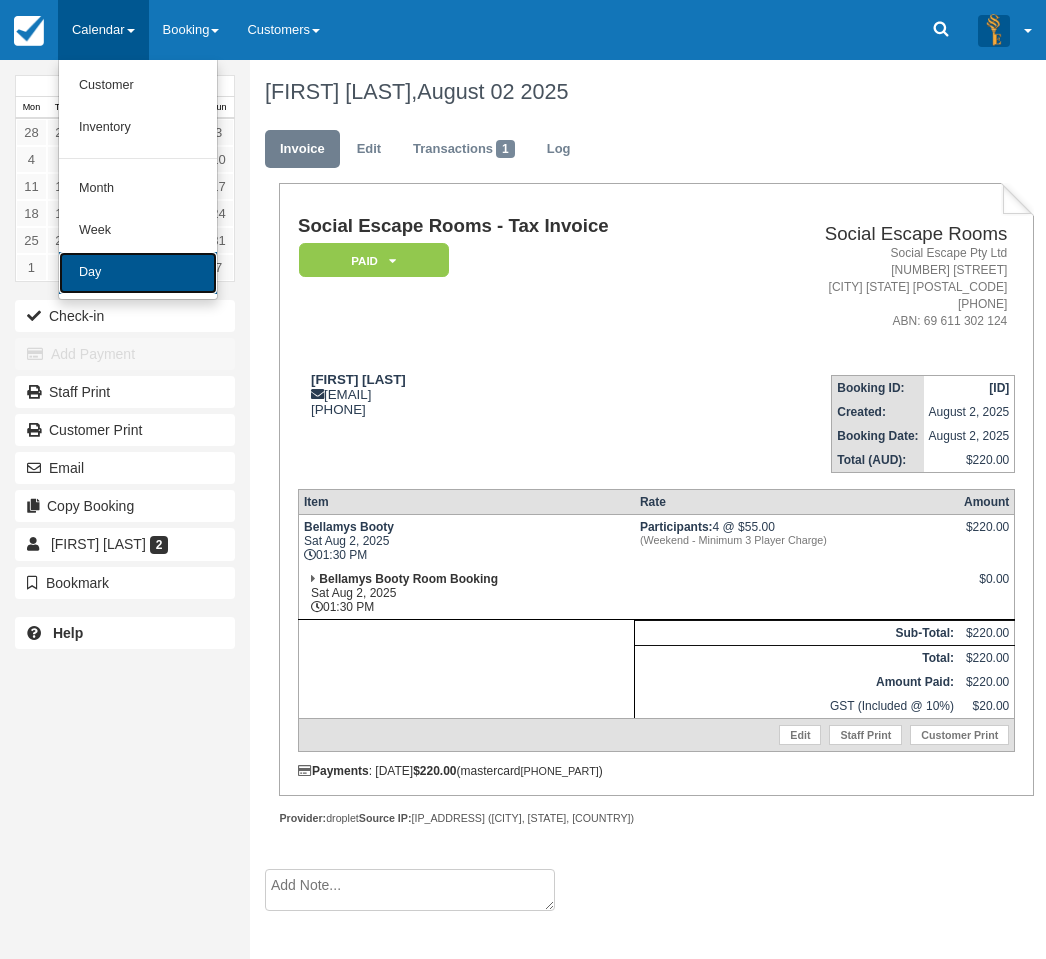 click on "Day" at bounding box center [138, 273] 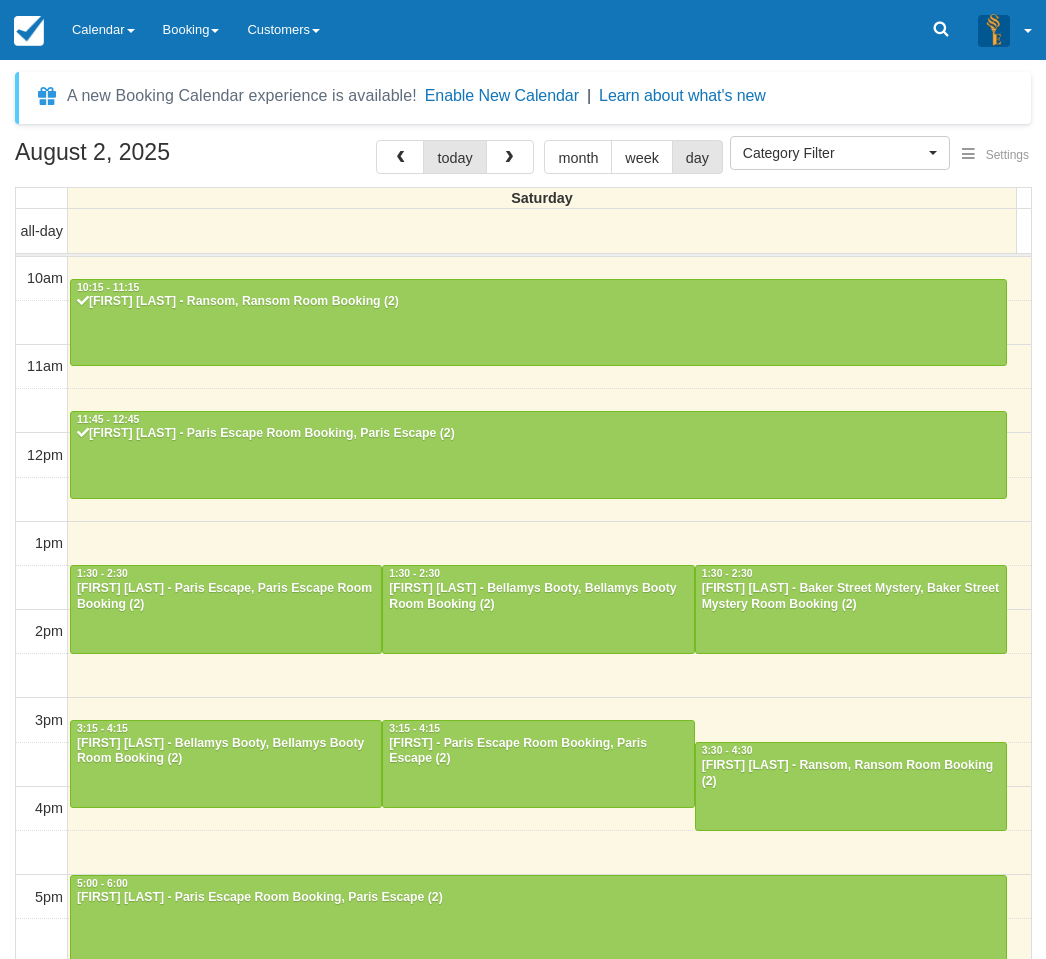 select 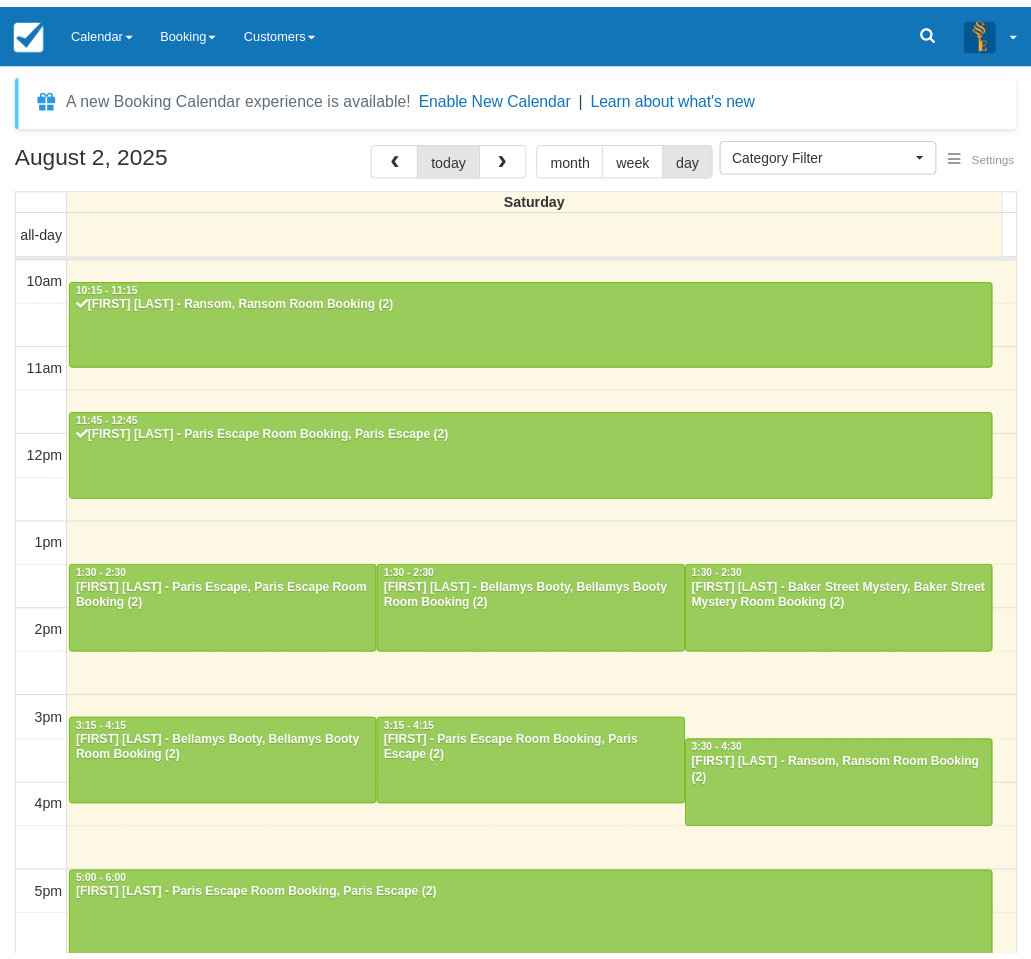 scroll, scrollTop: 0, scrollLeft: 0, axis: both 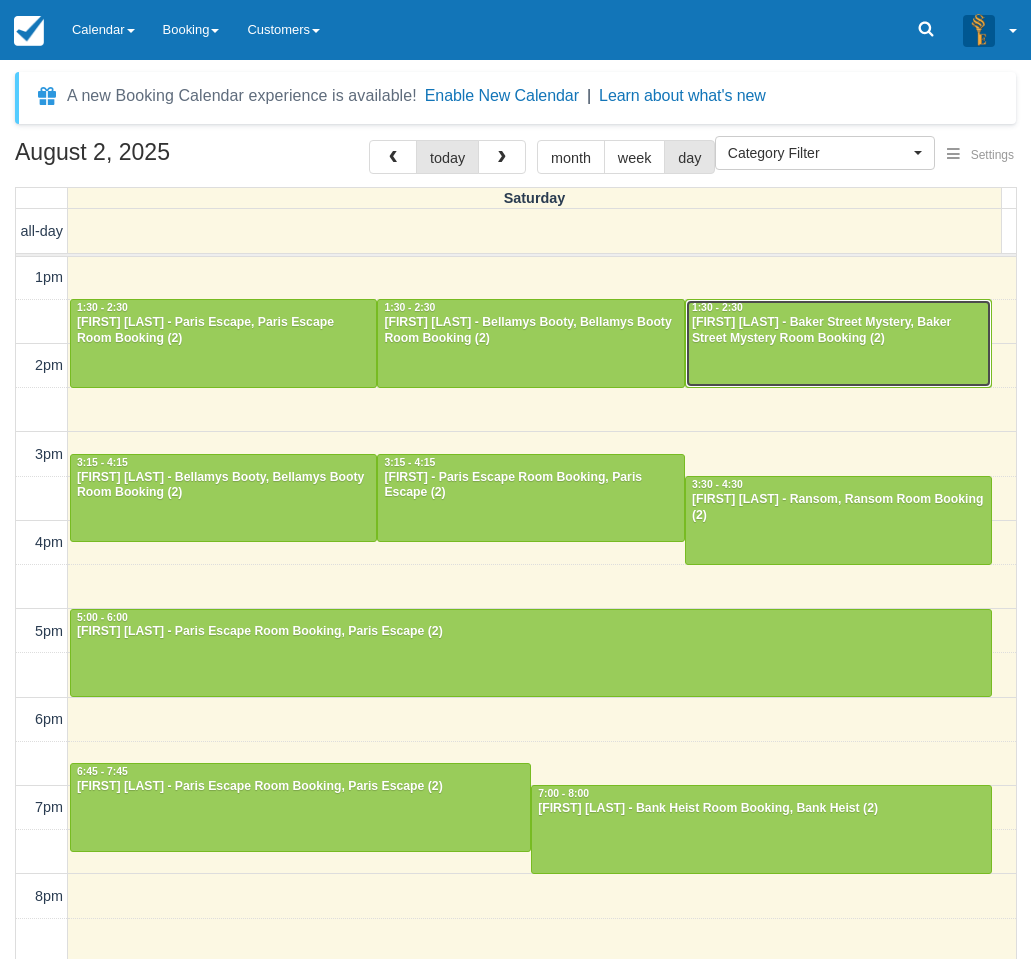 click at bounding box center (838, 343) 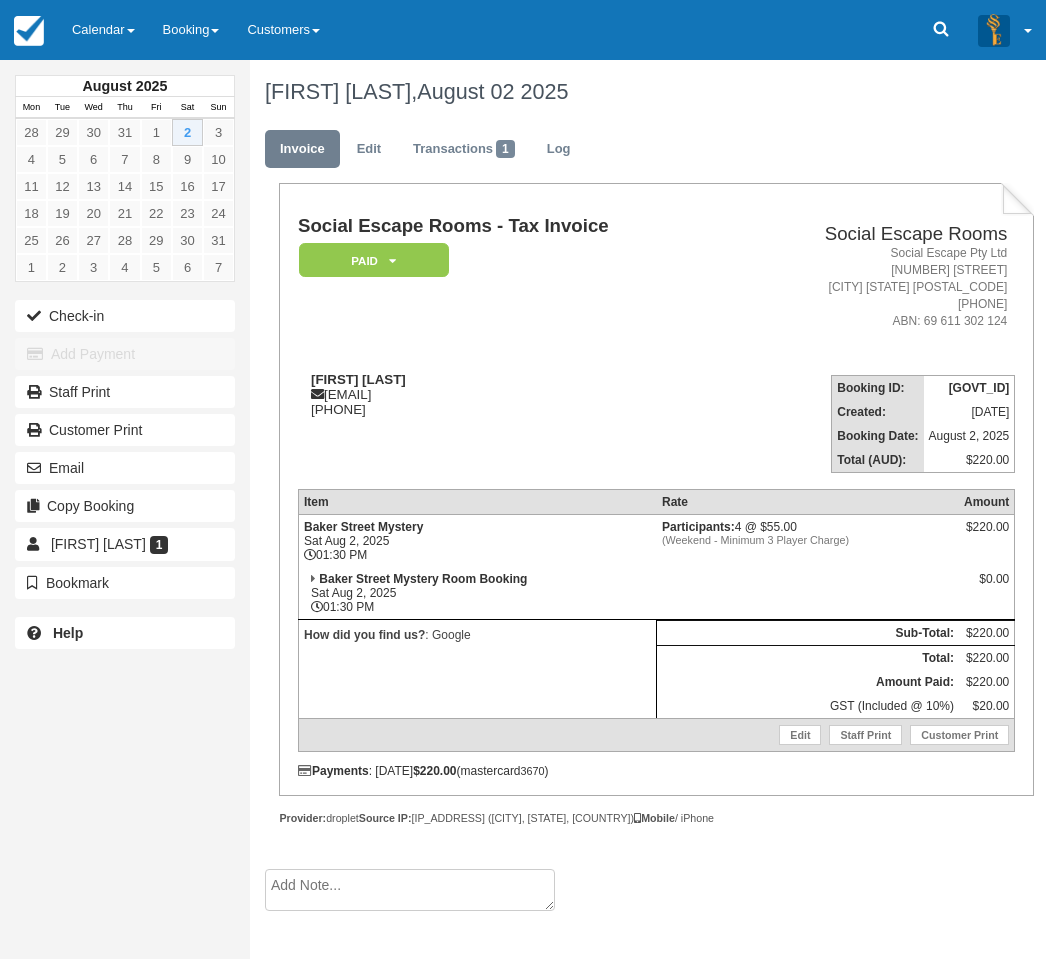 scroll, scrollTop: 0, scrollLeft: 0, axis: both 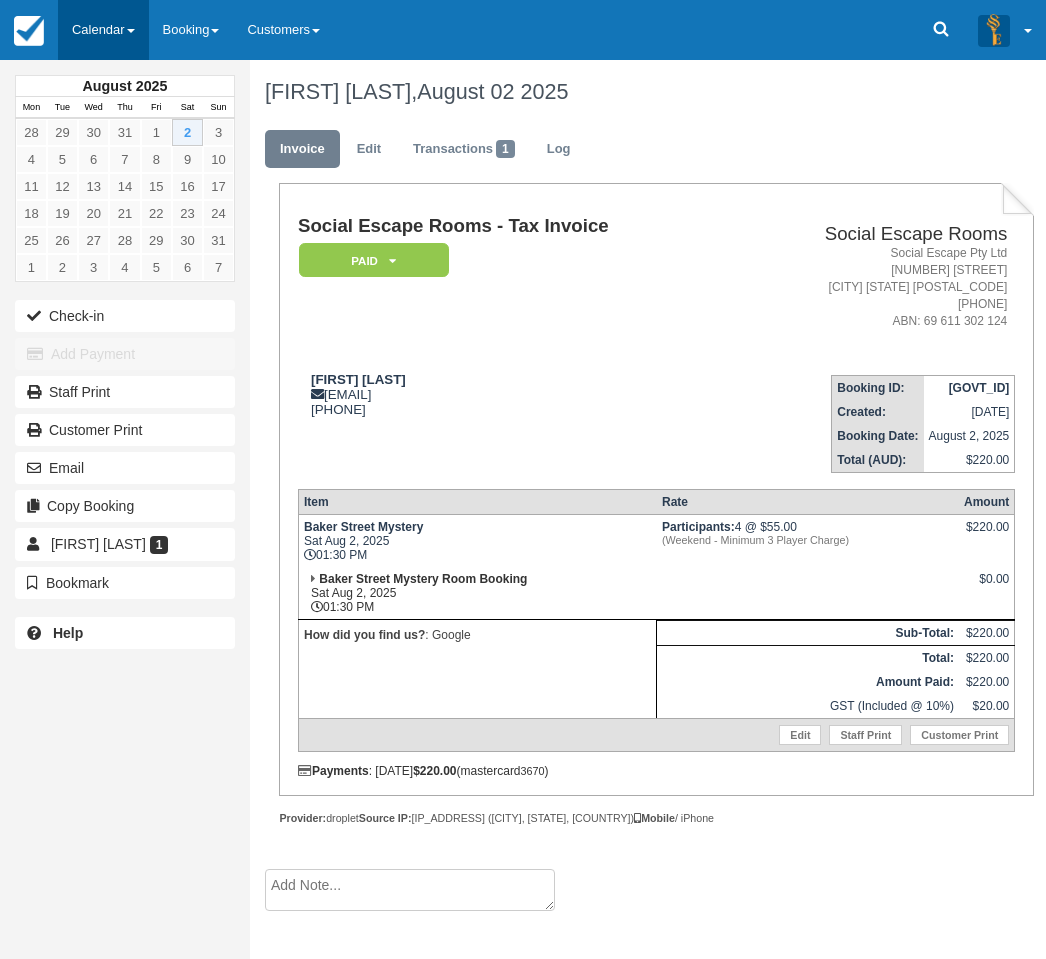 click on "Calendar" at bounding box center (103, 30) 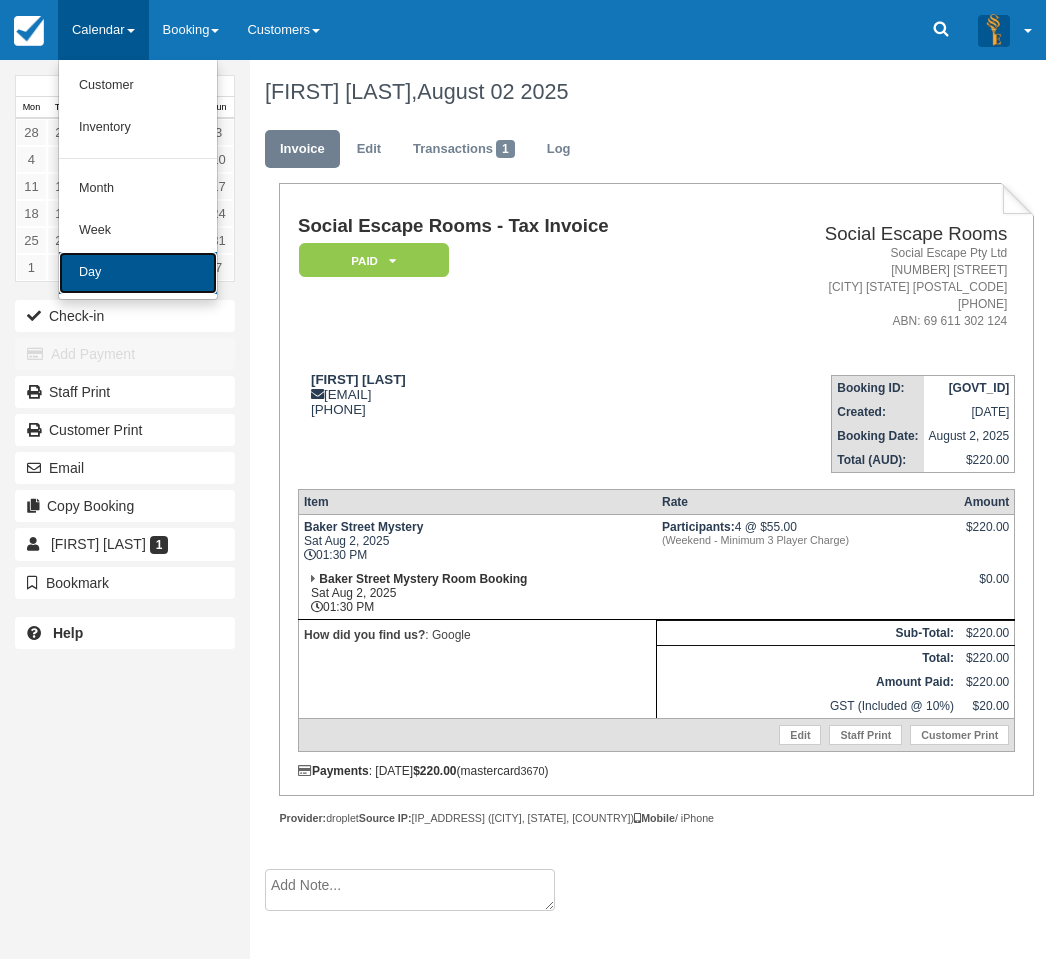 click on "Day" at bounding box center [138, 273] 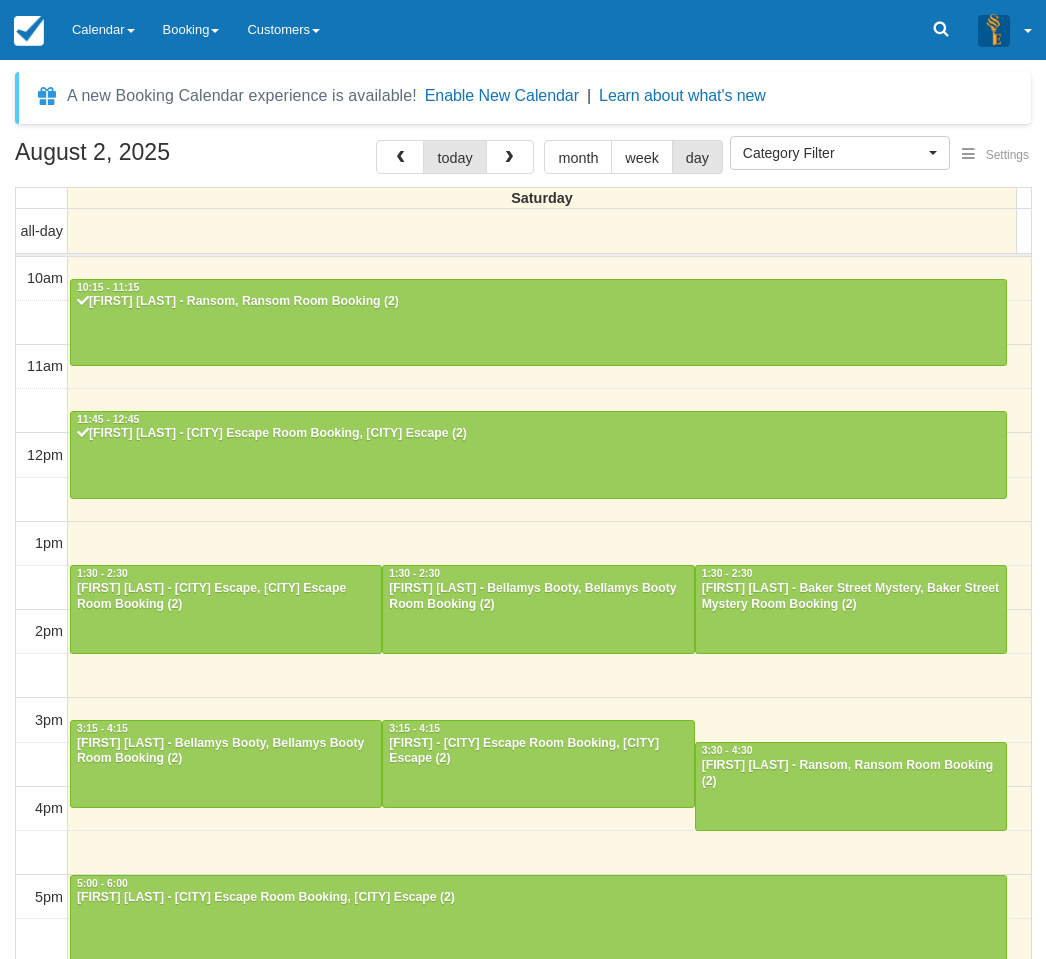select 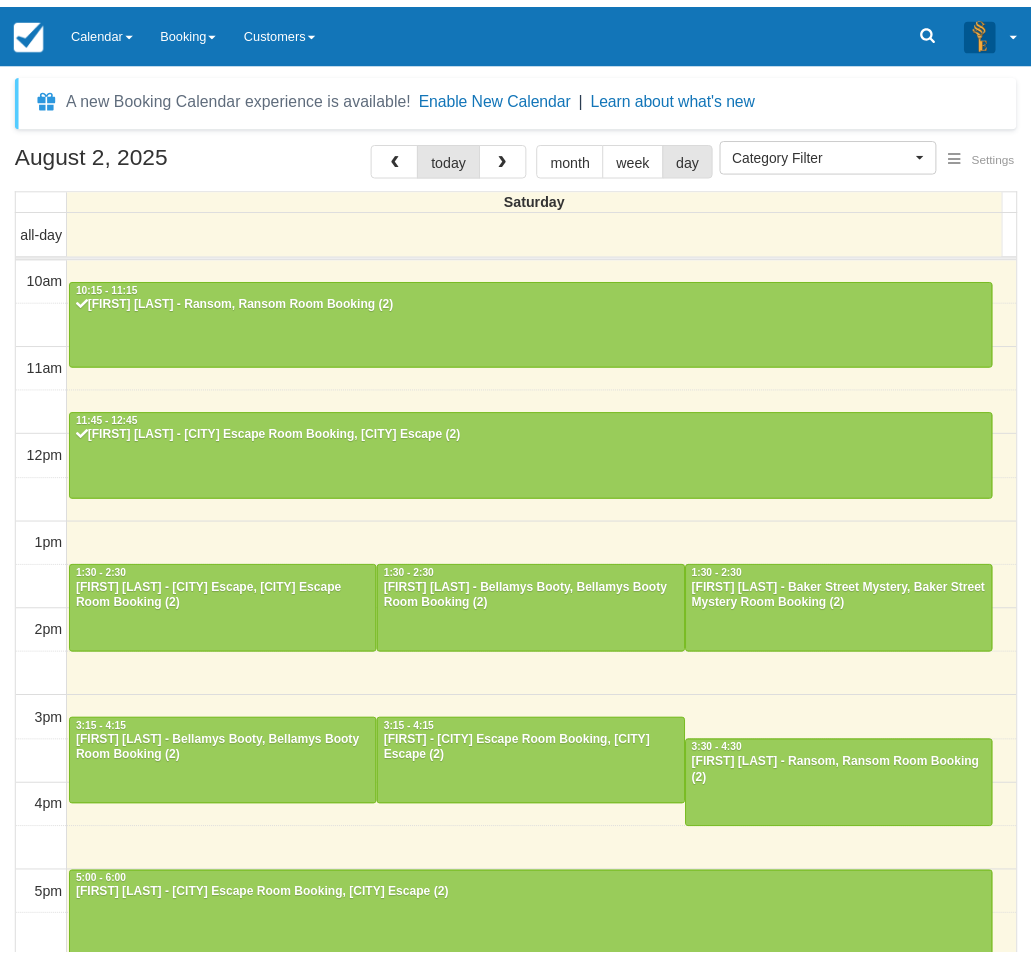 scroll, scrollTop: 0, scrollLeft: 0, axis: both 